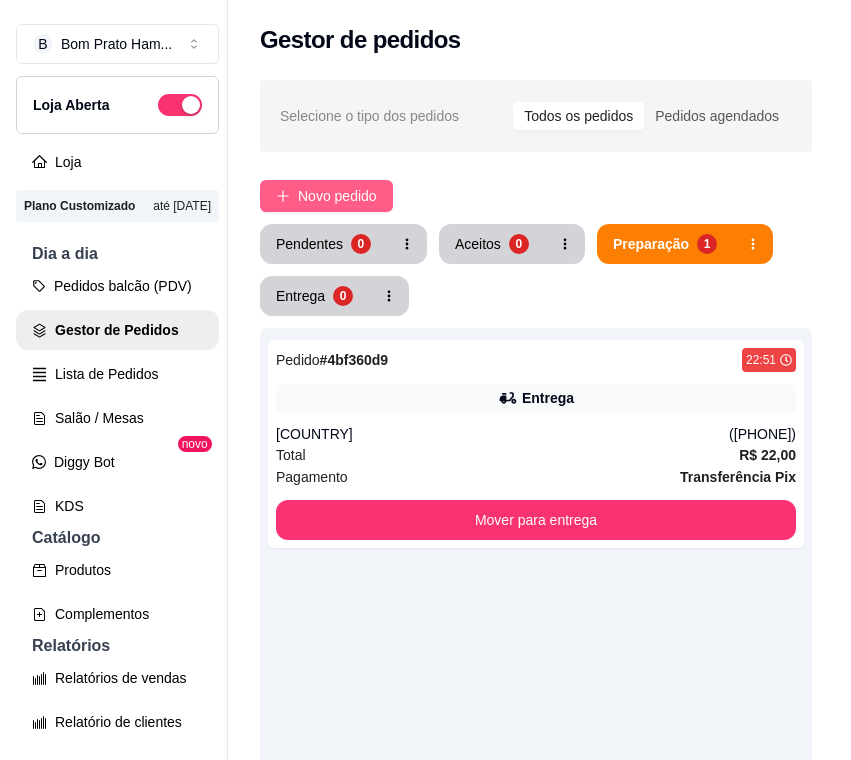 scroll, scrollTop: 0, scrollLeft: 0, axis: both 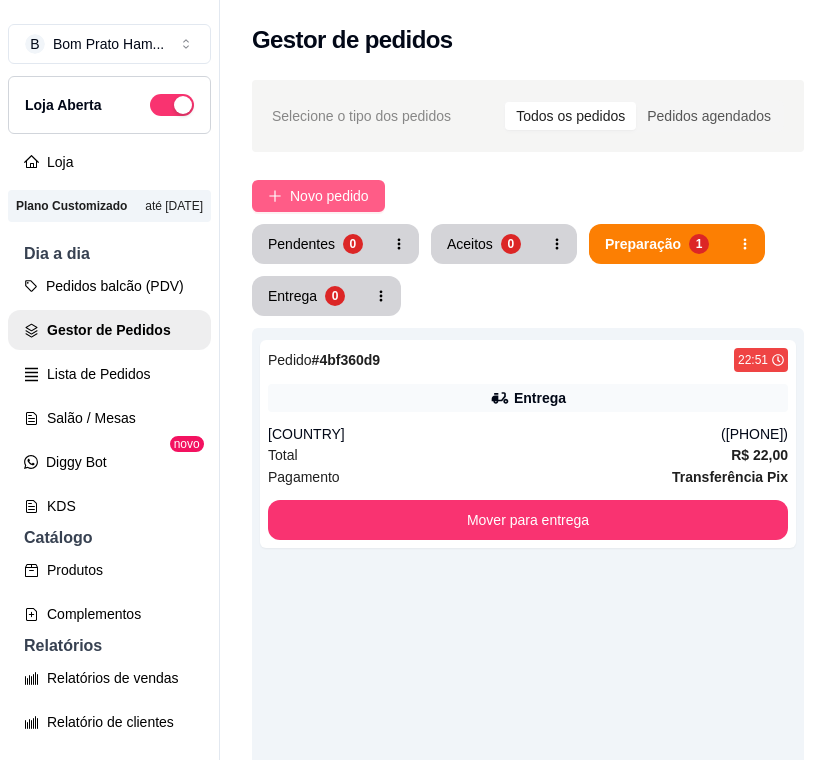 click on "Novo pedido" at bounding box center (329, 196) 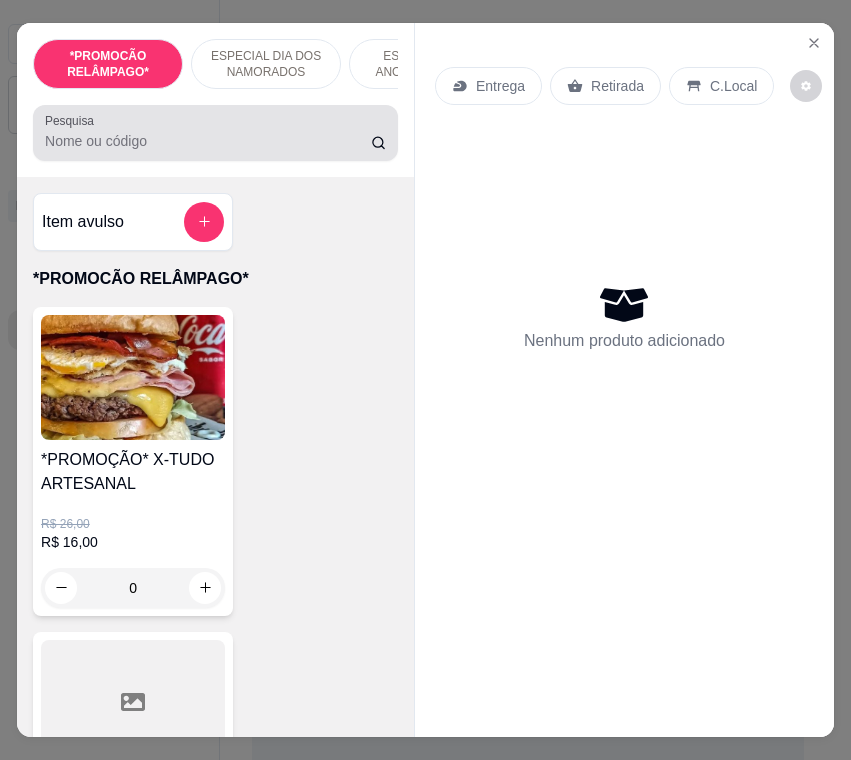 click on "*PROMOCÃO RELÂMPAGO* ESPECIAL DIA DOS NAMORADOS ESPECIAL 152 ANOS [CITY] HAMBÚRGUER TRADICIONAL HAMBÚRGUER ARTESANAL  BATATA PALITO  MACAXEIRA FRITA  REFRIGERANTES SUCO DA POLPA SANDUÍCHES BEIRUTE  CACHORRO QUENTE COXINHAS MONTE SEU PASTEL  PASTÉIS TRADICIONAIS CUSCUZ RECHEADO  TAPIOCA TAPIOCA RENDADA TAPIOCAS ESPECIAIS TAPIOCAS DOCES SOBREMESAS BAGUETE CREPE MACARRÃO NO POTE PRATOS ESFIRRA VULCÃO  PETISCOS  ALMOÇO  AÇAÍ SUCOS DA FRUTA OUTRAS BEBIDAS ENDEREÇO  BEBIDAS QUENTES BEBIDAS ALCÓLICAS Pesquisa" at bounding box center (215, 100) 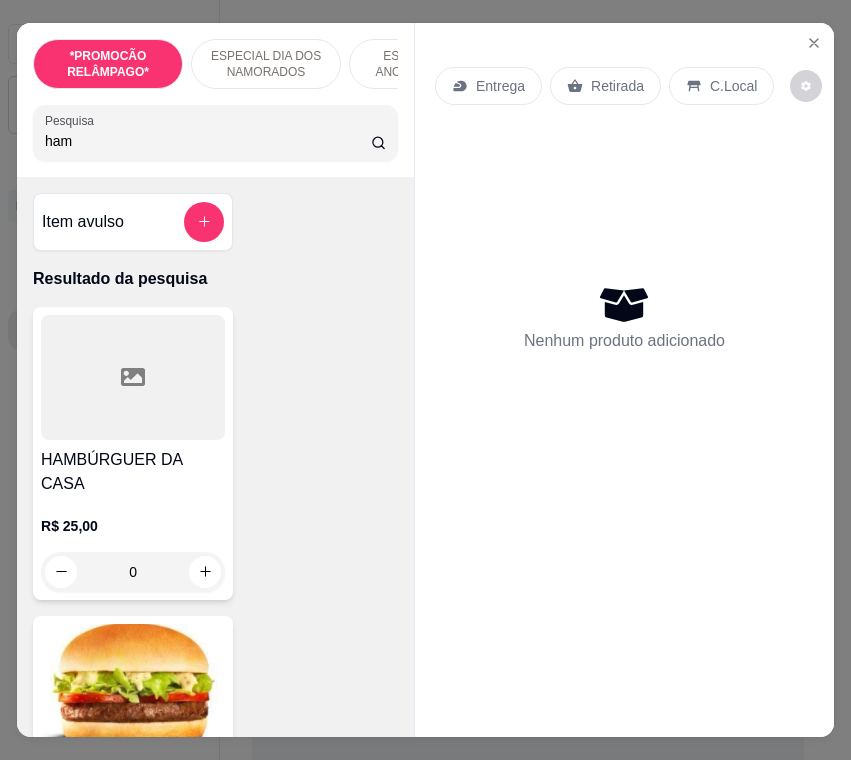 type on "ham" 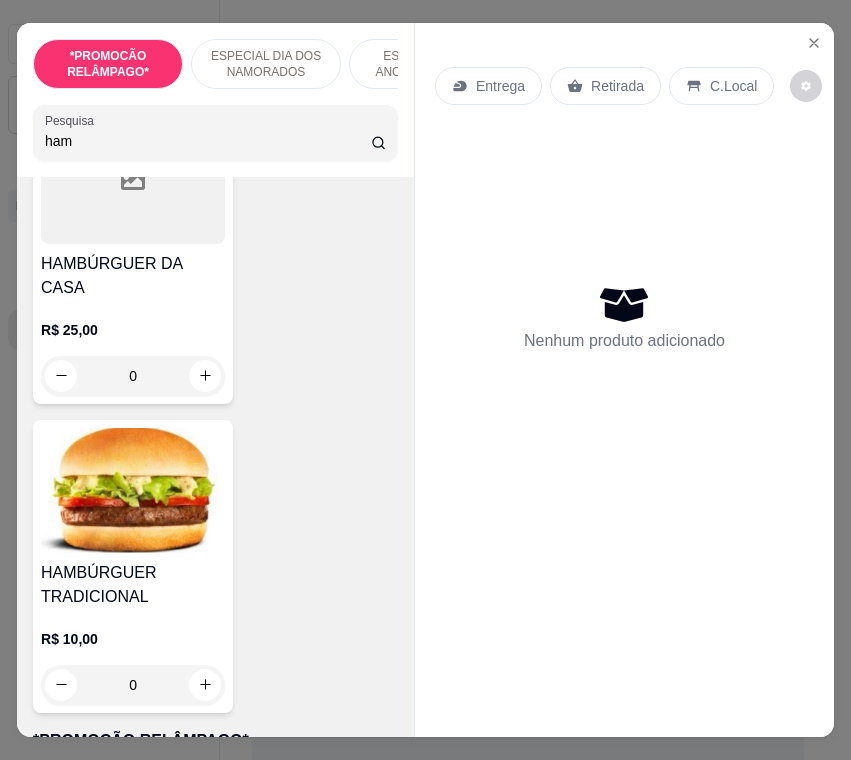 scroll, scrollTop: 200, scrollLeft: 0, axis: vertical 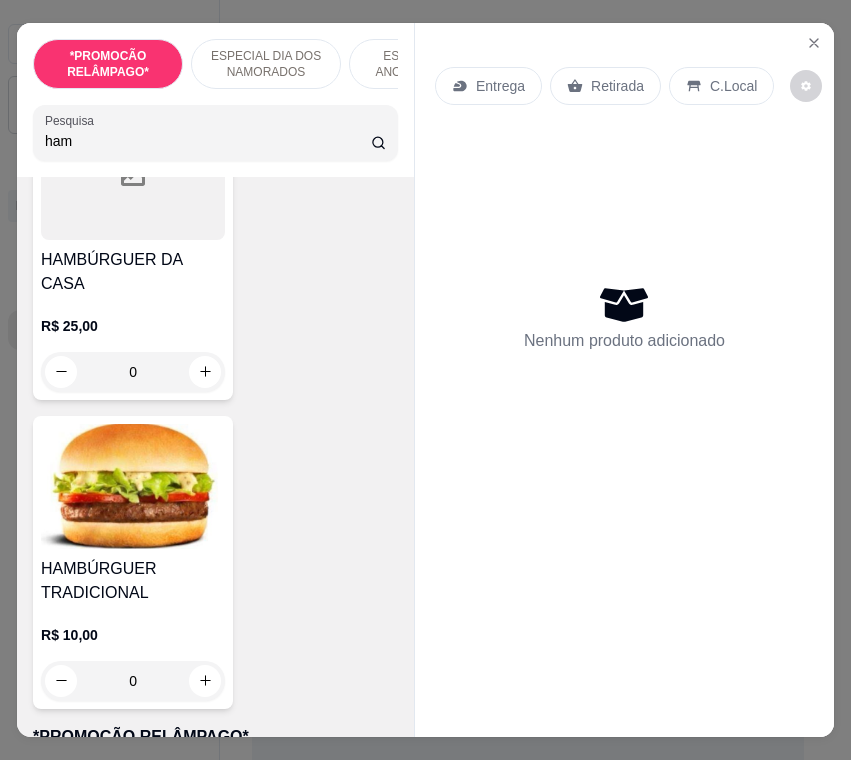 click at bounding box center (133, 486) 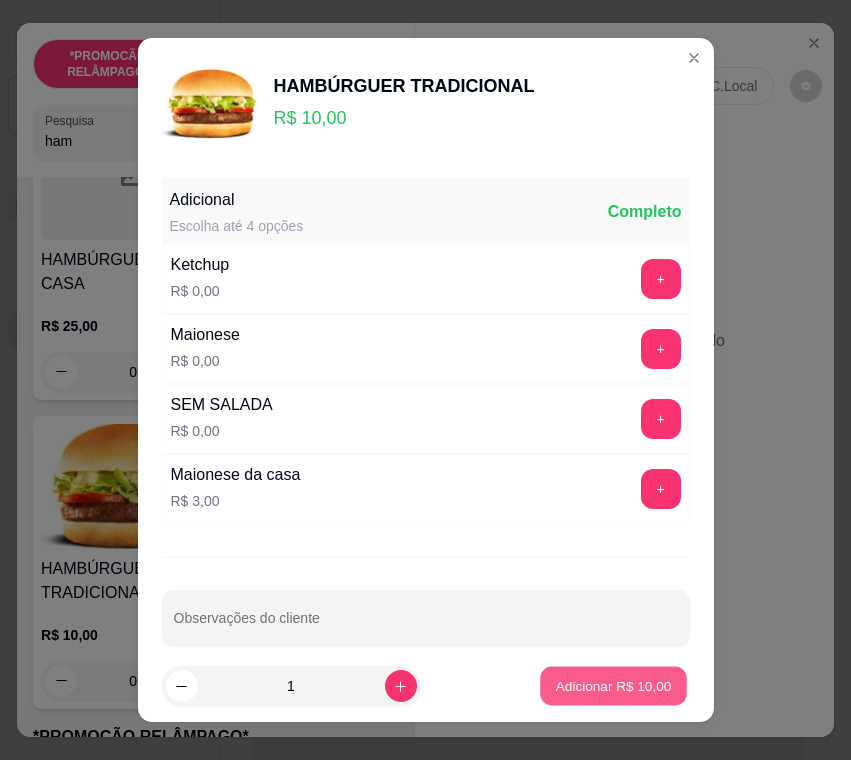 click on "Adicionar   R$ 10,00" at bounding box center (614, 685) 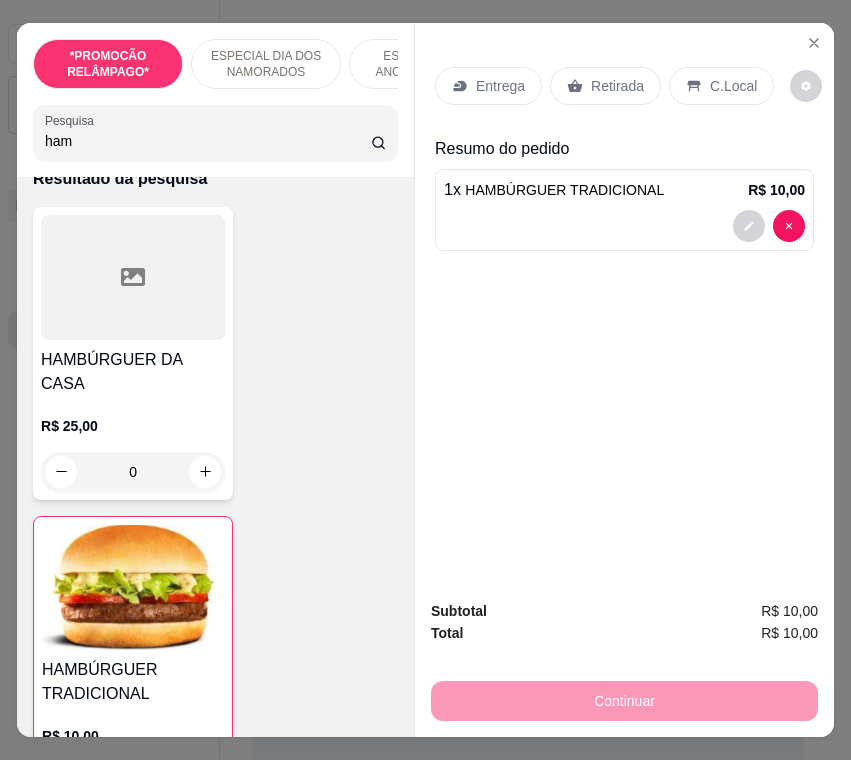 scroll, scrollTop: 0, scrollLeft: 0, axis: both 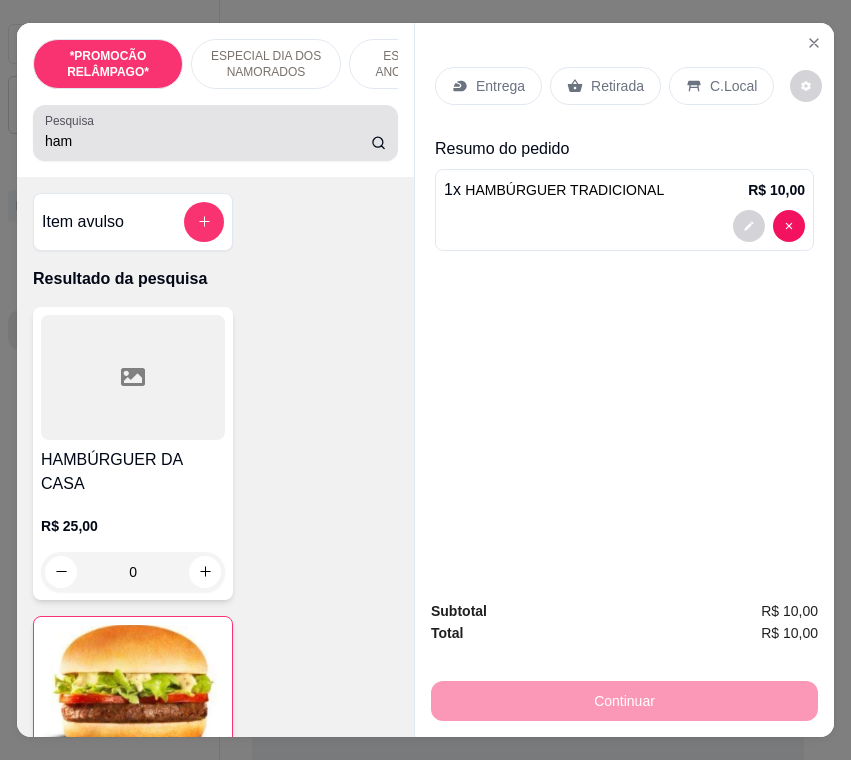 click on "ham" at bounding box center [208, 141] 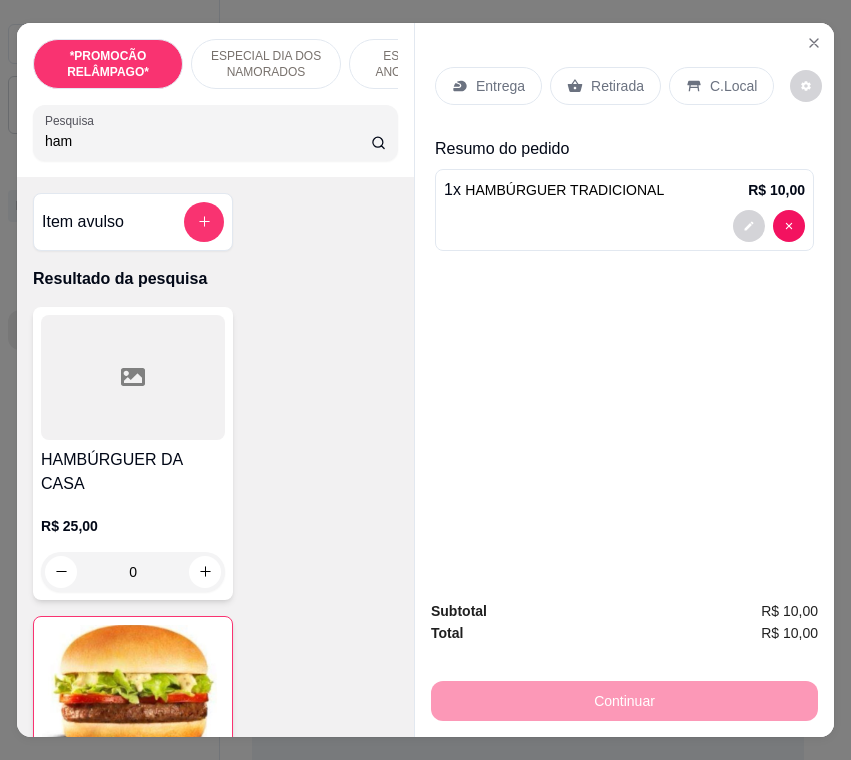 click on "ham" at bounding box center [208, 141] 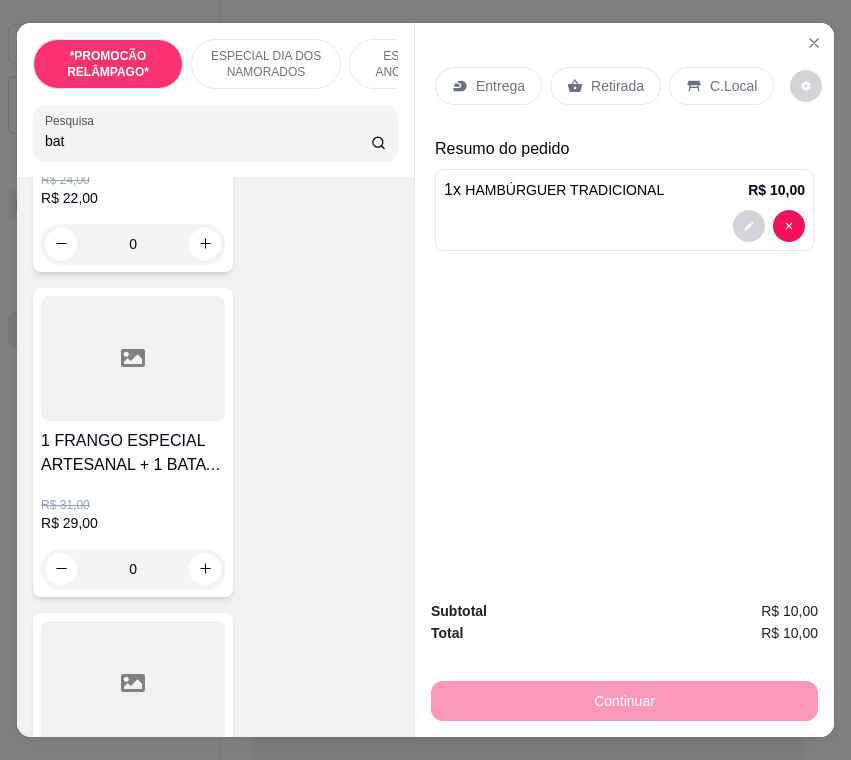 scroll, scrollTop: 700, scrollLeft: 0, axis: vertical 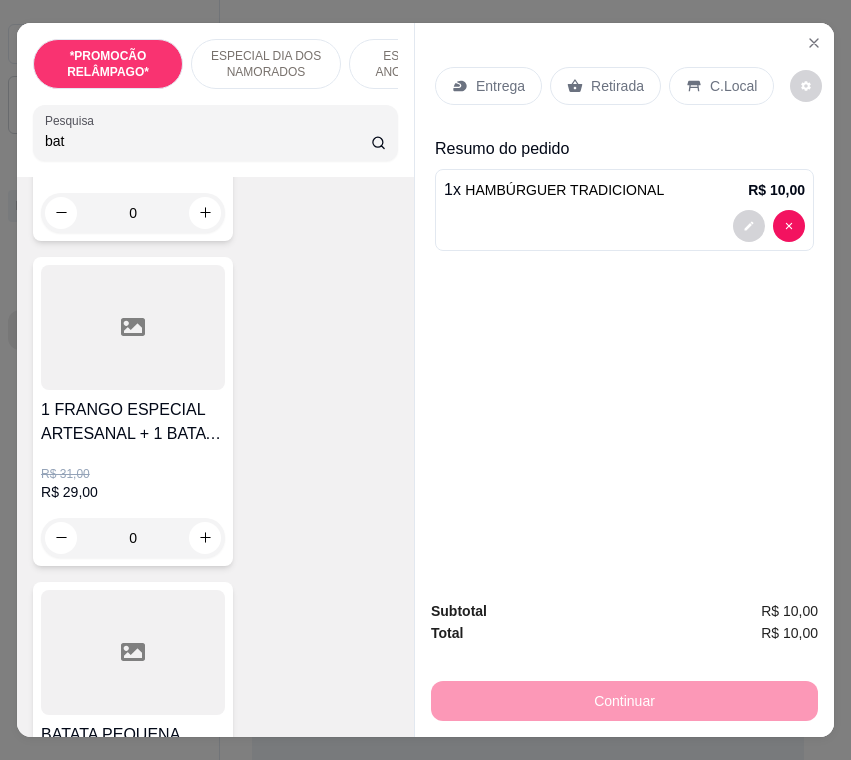 type on "bat" 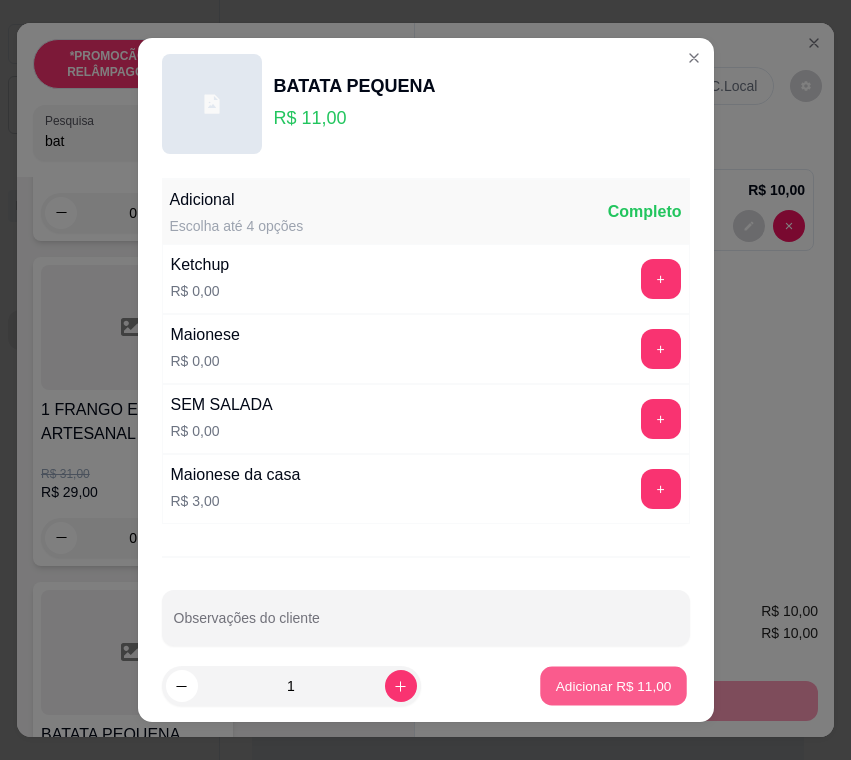 click on "Adicionar   R$ 11,00" at bounding box center [614, 686] 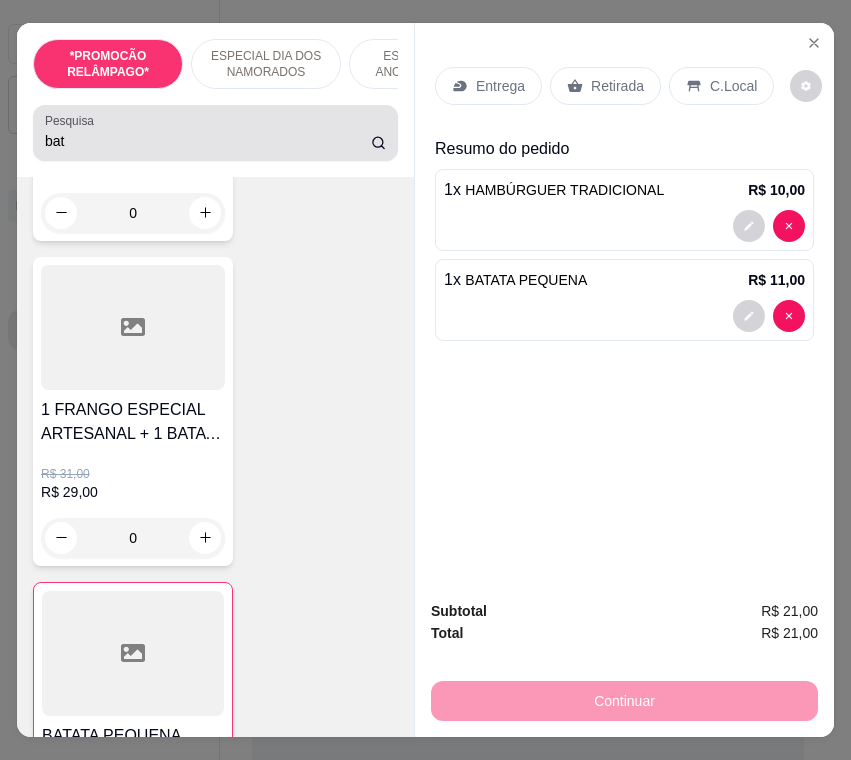 click on "bat" at bounding box center [208, 141] 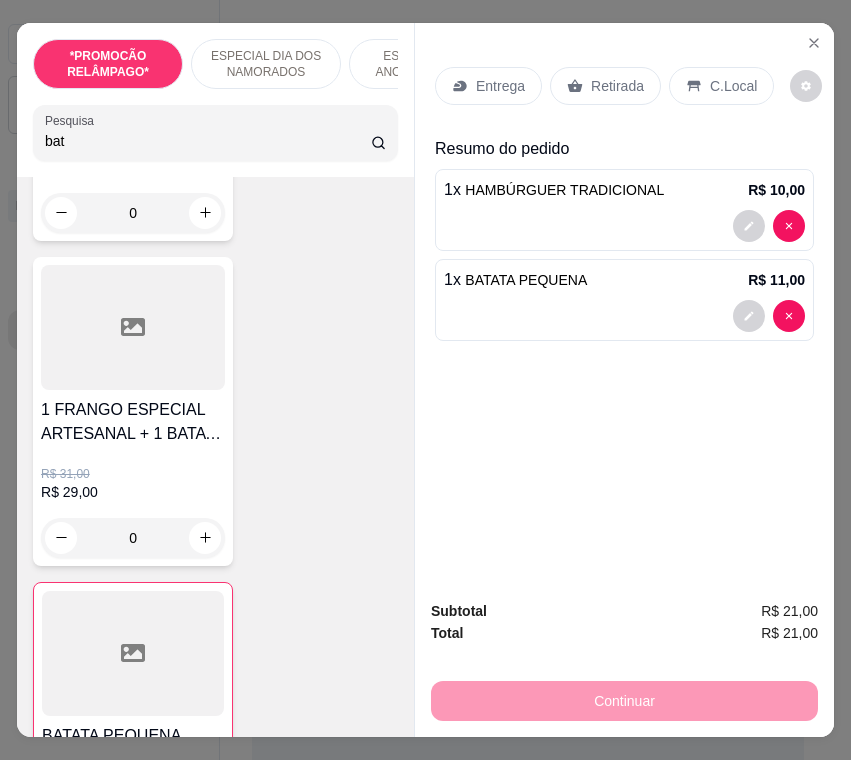 click on "bat" at bounding box center [208, 141] 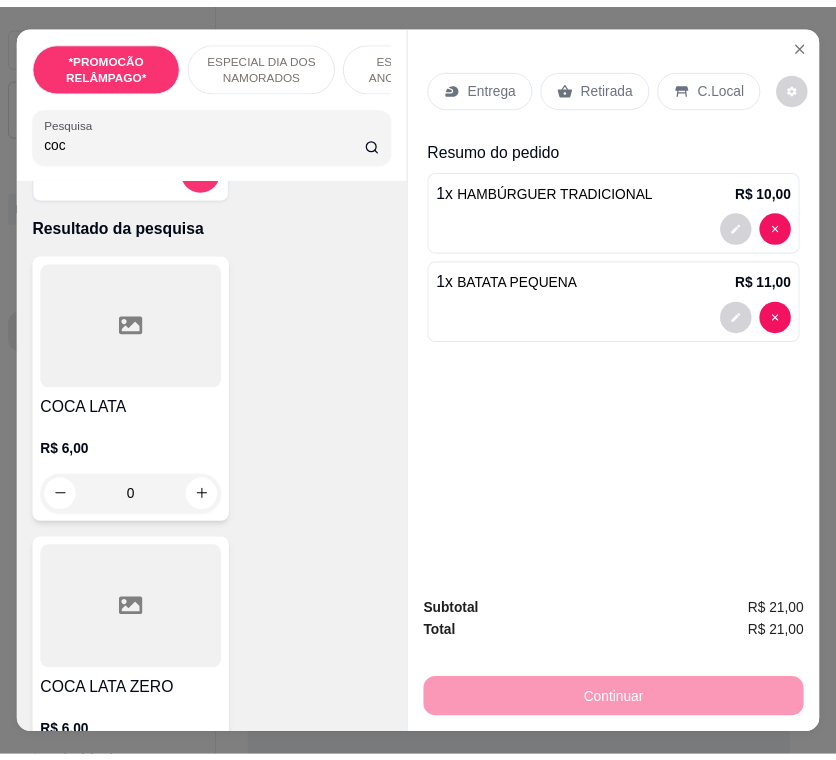 scroll, scrollTop: 0, scrollLeft: 0, axis: both 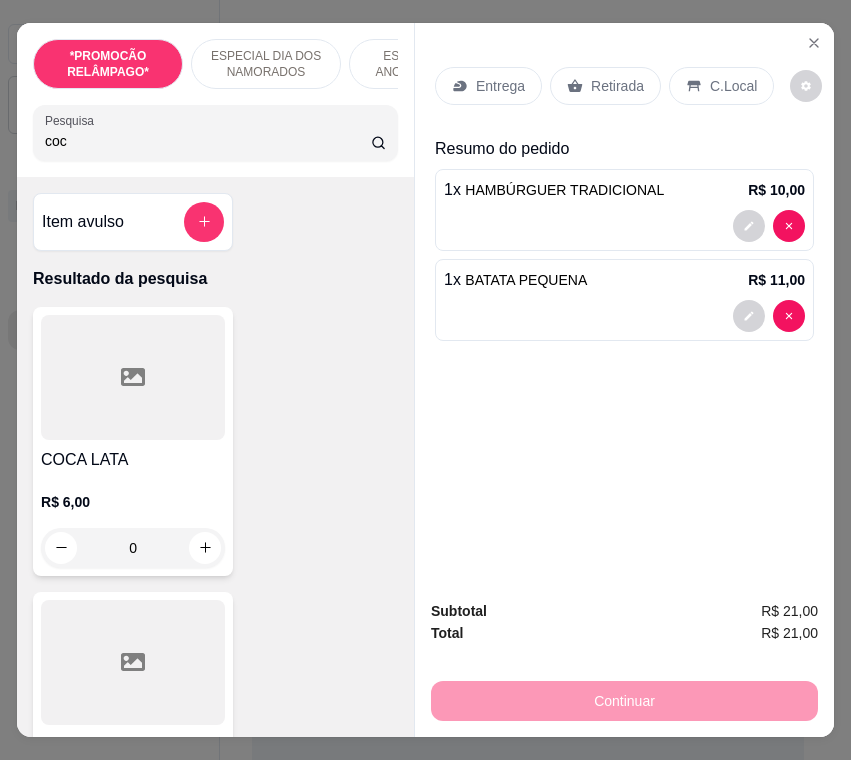 type on "coc" 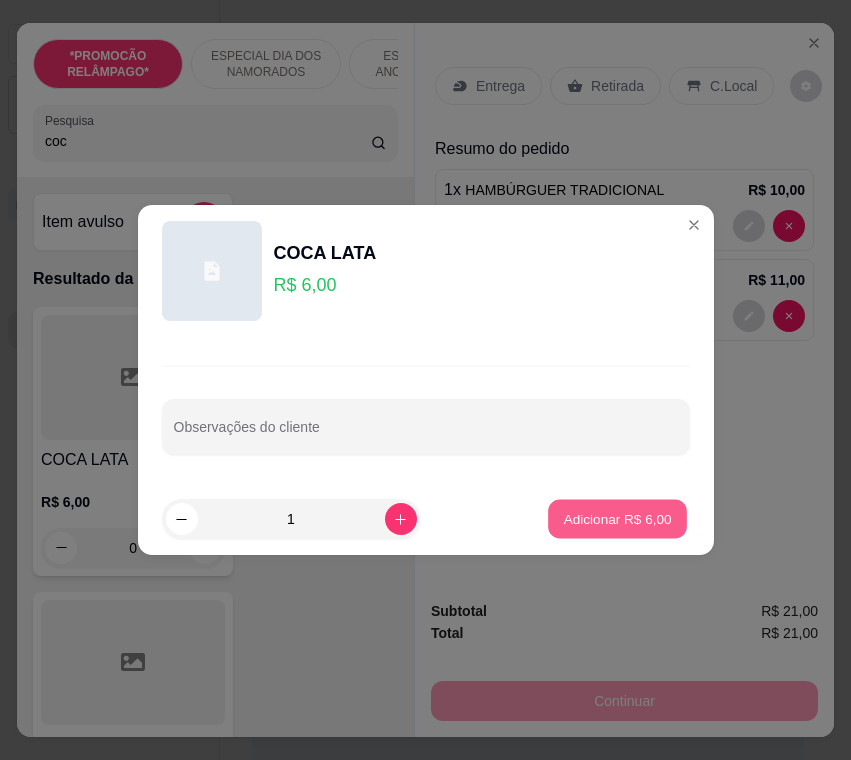 click on "Adicionar   R$ 6,00" at bounding box center (617, 519) 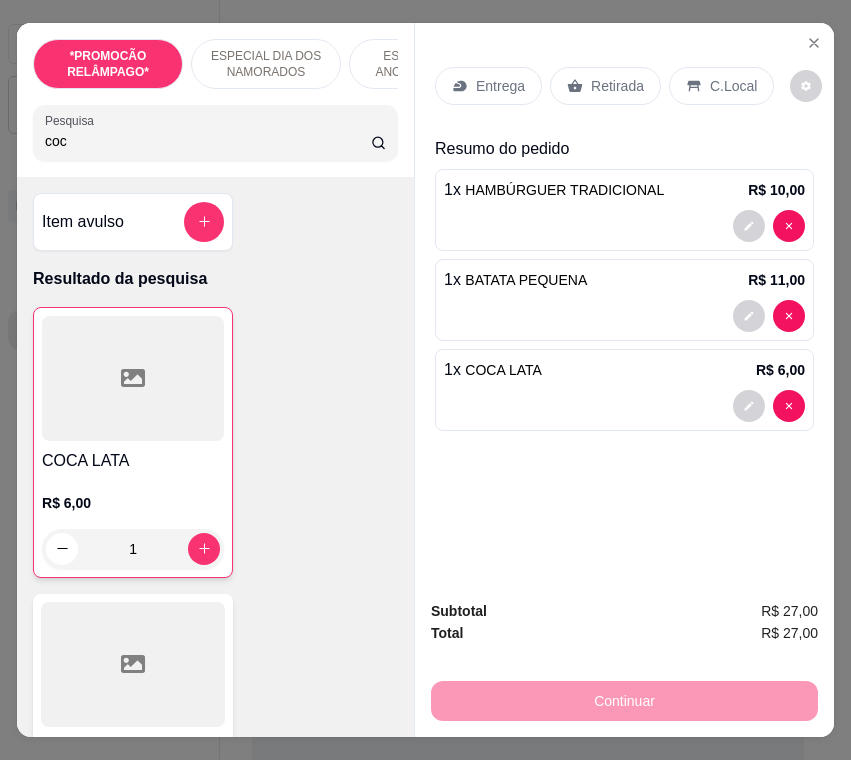 click on "Retirada" at bounding box center (605, 86) 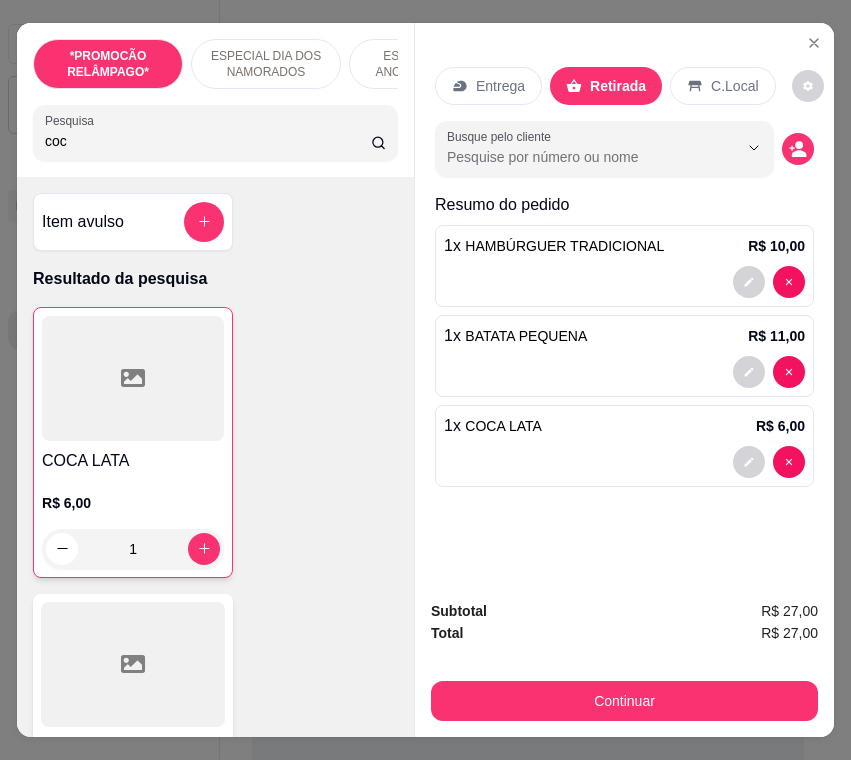 click on "Retirada" at bounding box center (618, 86) 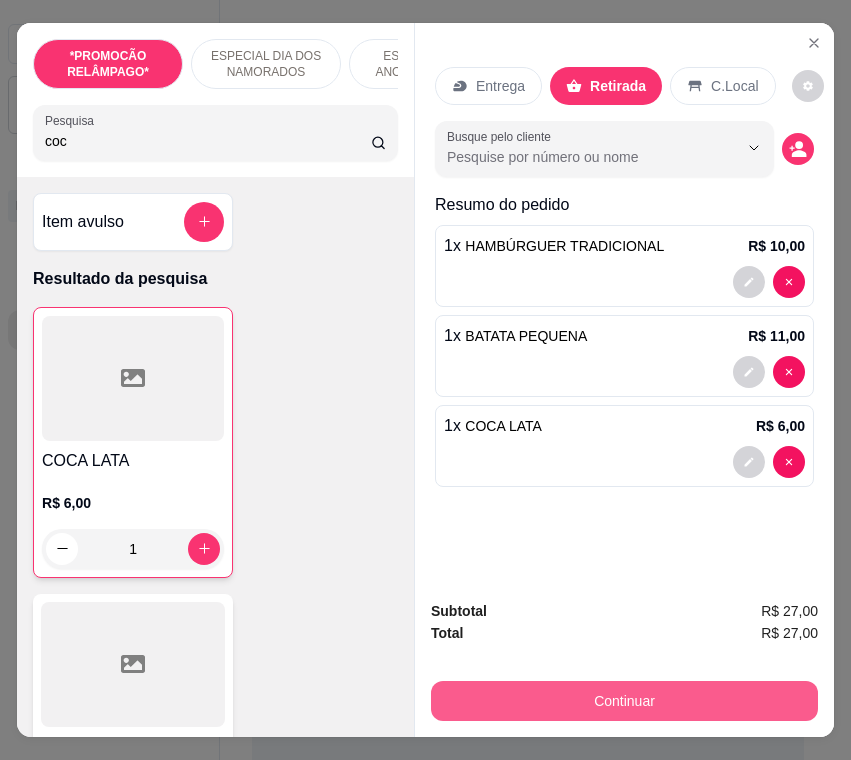 click on "Continuar" at bounding box center (624, 701) 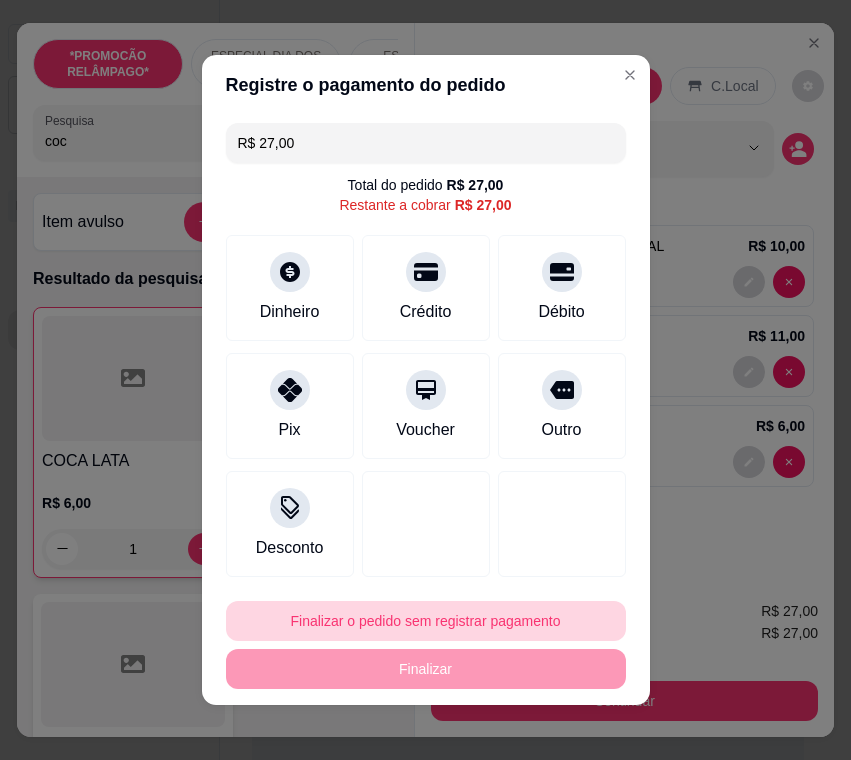 click on "Finalizar o pedido sem registrar pagamento" at bounding box center [426, 621] 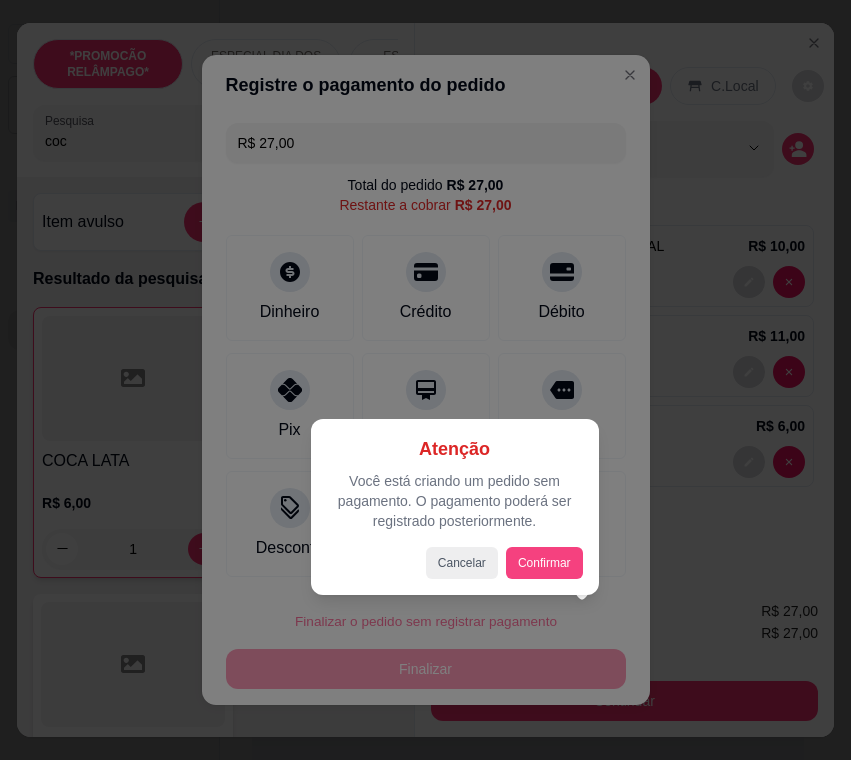 click on "Confirmar" at bounding box center (544, 563) 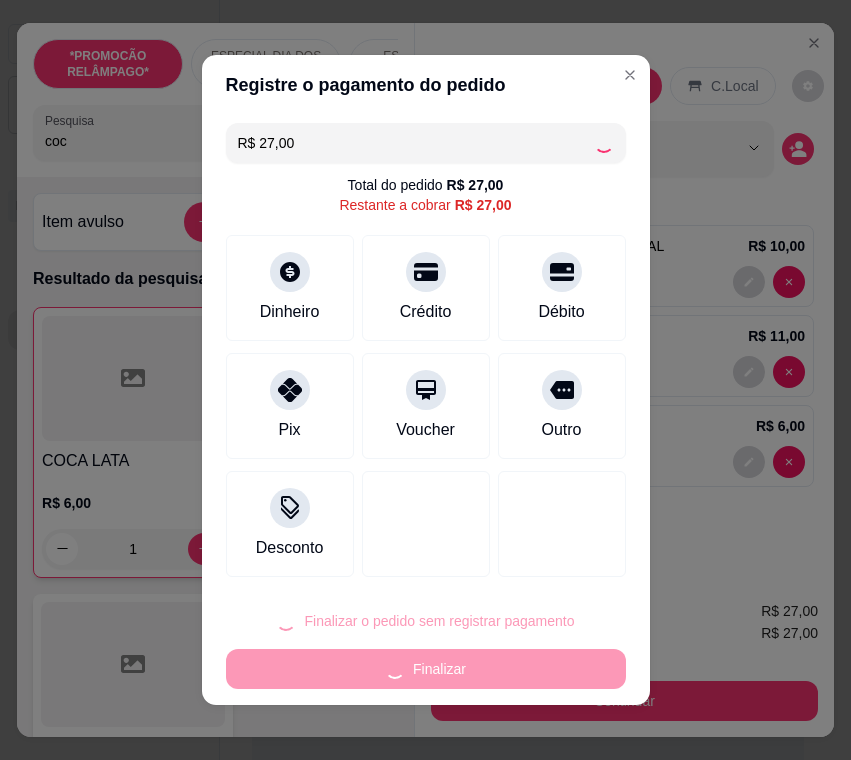type on "0" 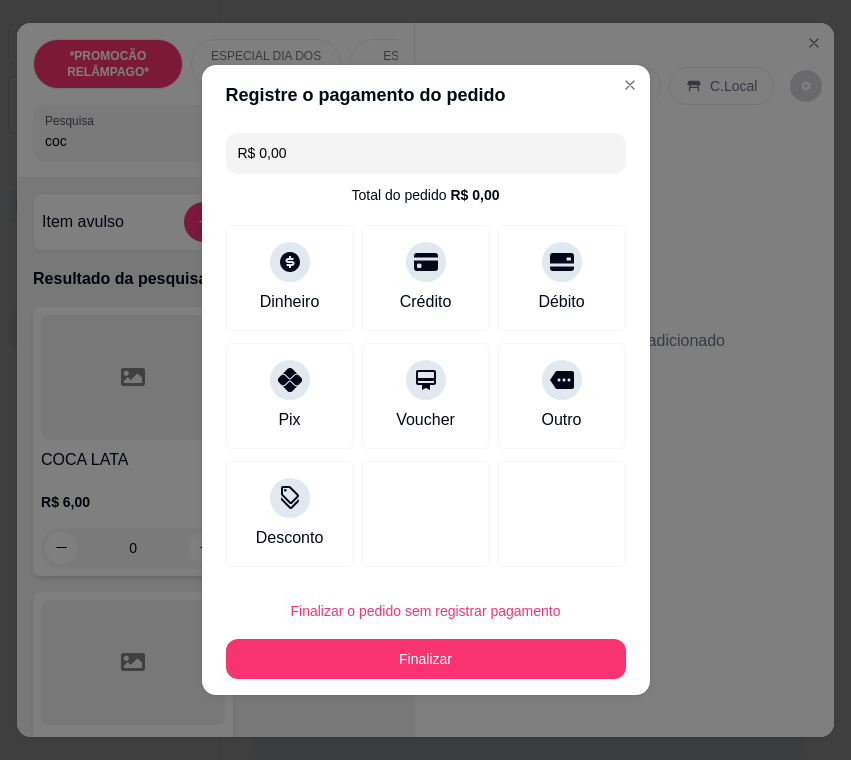 type on "R$ 0,00" 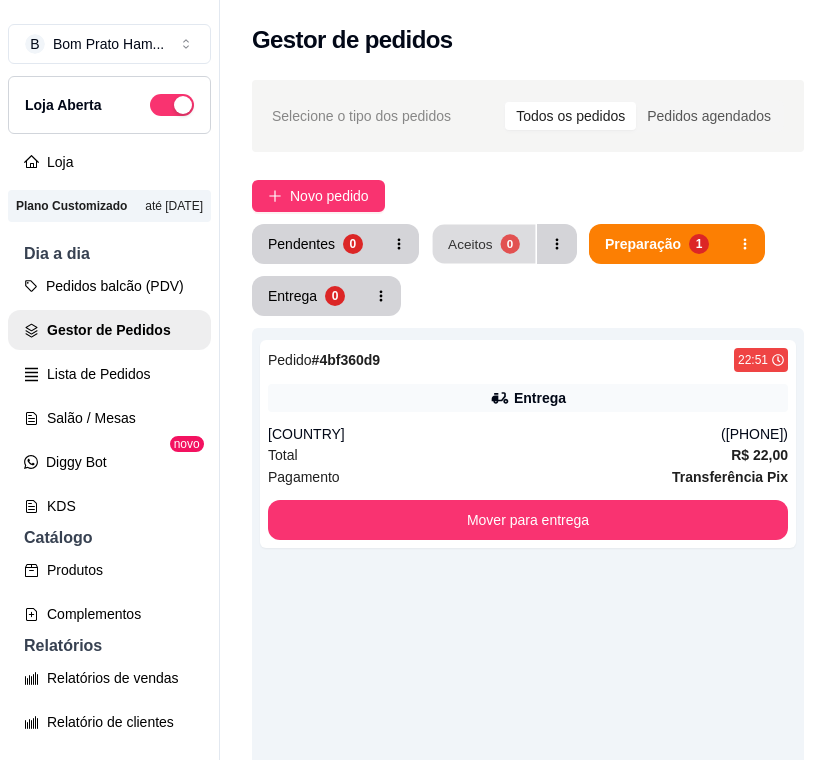 click on "Aceitos" at bounding box center [470, 243] 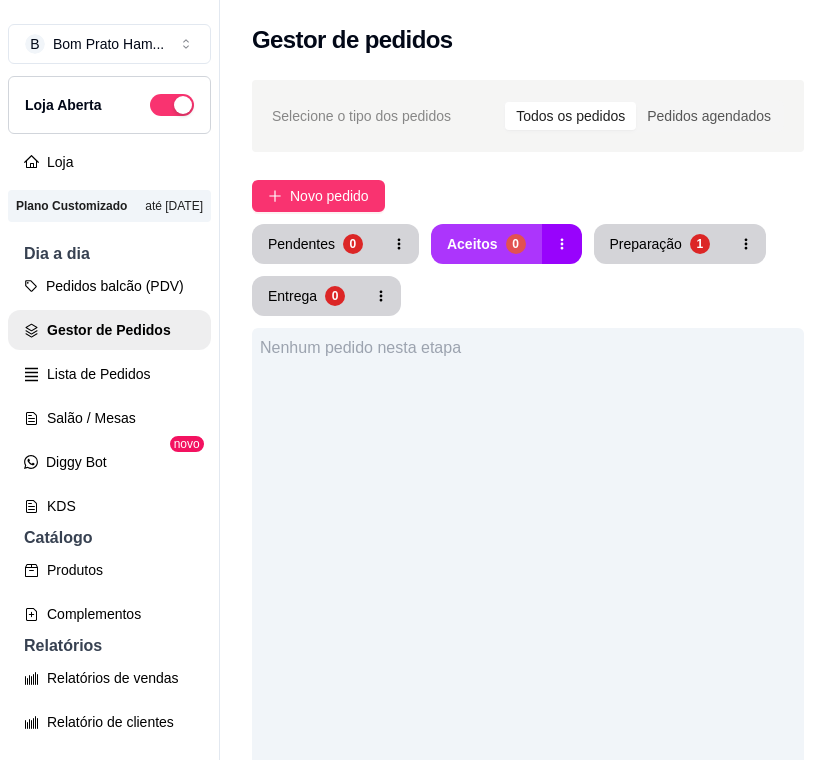 type 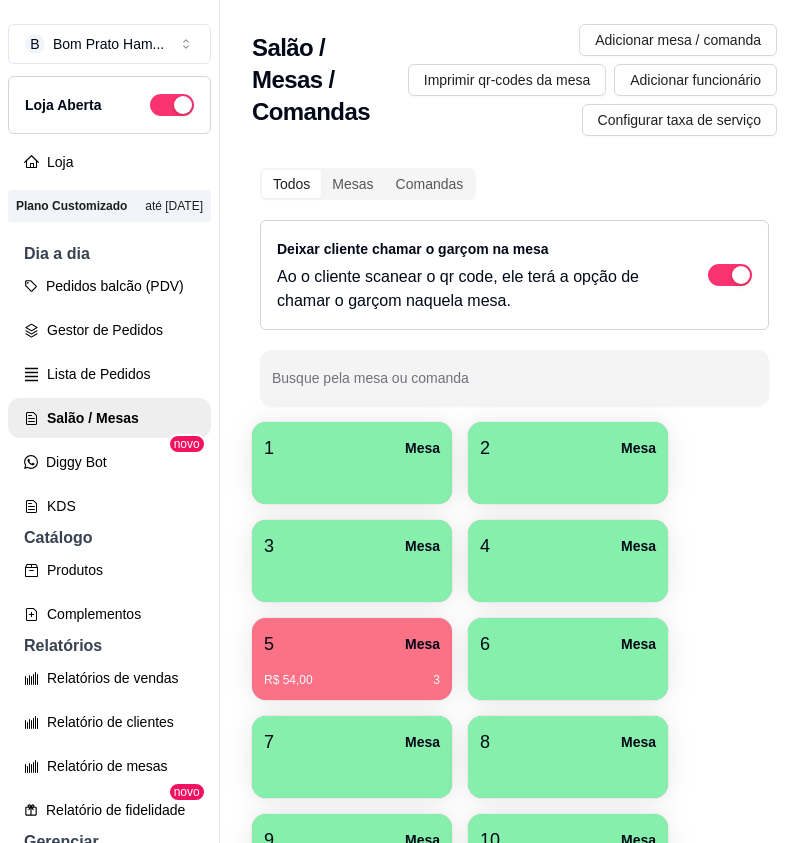 scroll, scrollTop: 0, scrollLeft: 0, axis: both 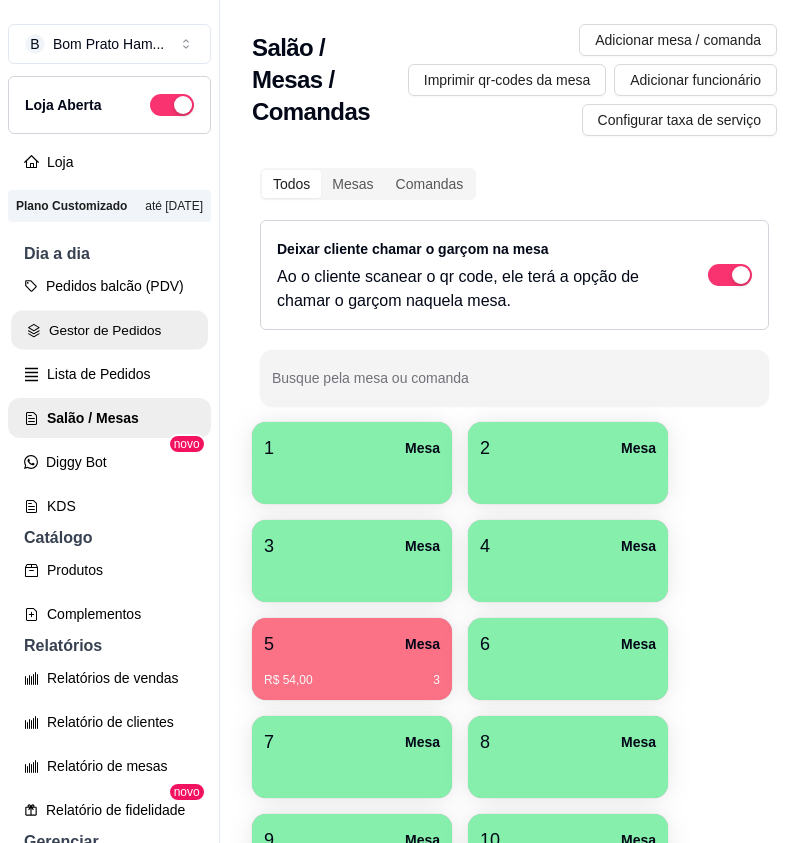 click on "Gestor de Pedidos" at bounding box center (109, 330) 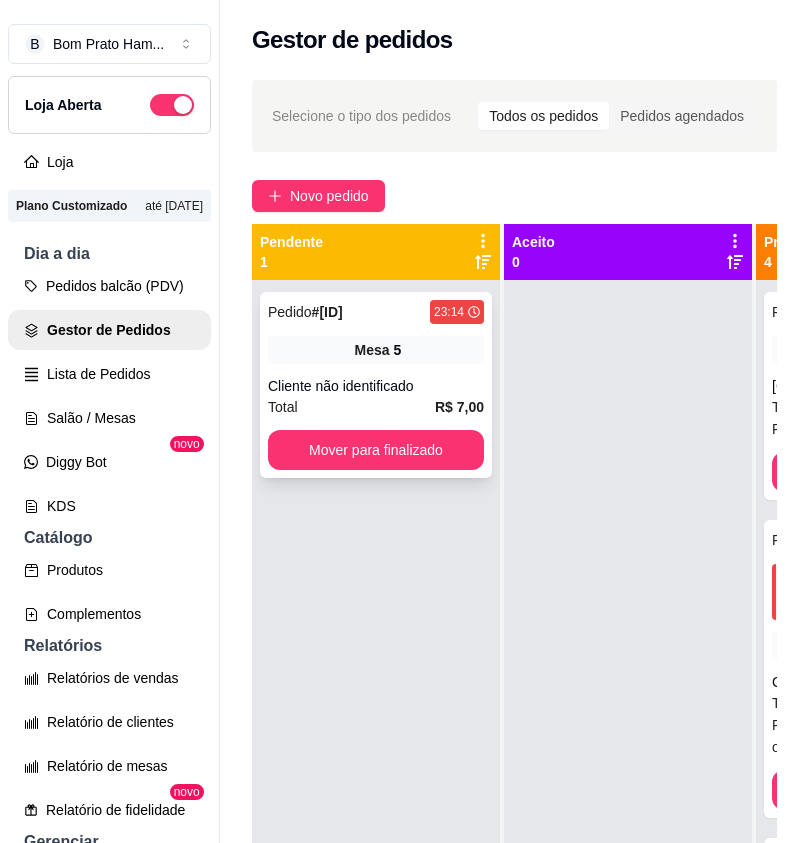 click on "Mover para finalizado" at bounding box center [376, 450] 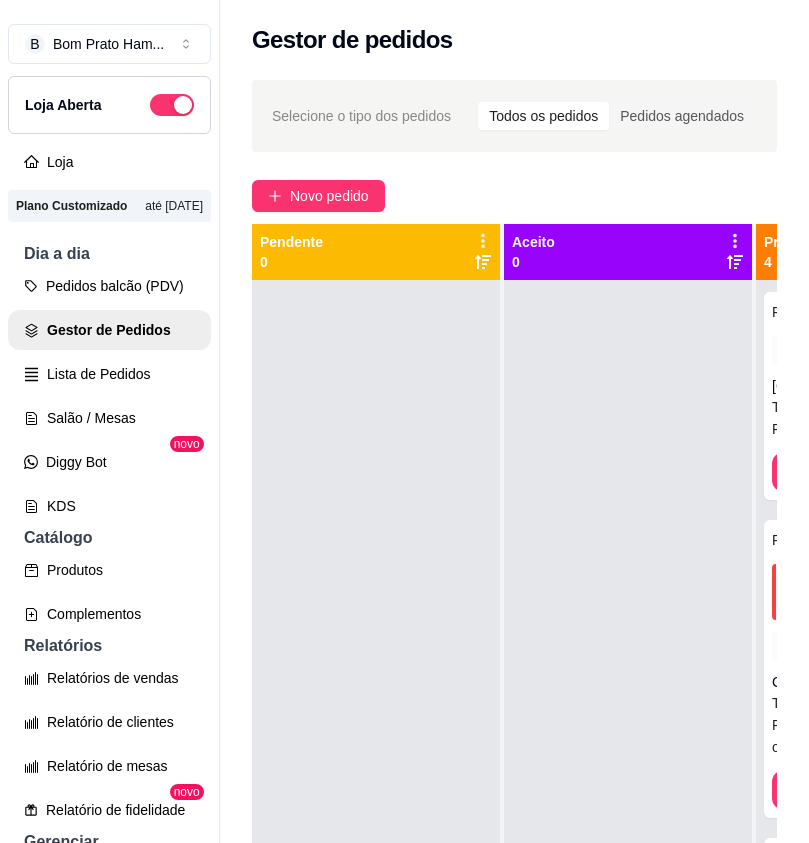 click on "Selecione o tipo dos pedidos Todos os pedidos Pedidos agendados Novo pedido Pendente 0 Aceito 0 Preparando 4 Pedido  # 4bf360d9 22:51 Entrega România (87) 99806-4057 Total R$ 22,00 Pagamento Transferência Pix Mover para entrega Pedido  # c0af4 22:54 Nenhum pagamento registrado para este pedido. Retirada Cliente não identificado Total R$ 27,00 Pagamento Pedido sem pagamento Mover para retirada disponível Pedido  # 76356 22:55 Entrega Marcilio (61) 9543-0550 Total R$ 44,00 Pagamento Transferência Pix Mover para entrega Pedido  # 15c86 22:57 Comer no local Cliente não identificado Total R$ 16,00 Pagamento Cartão de crédito Mover para retirada disponível Em entrega 0" at bounding box center (514, 579) 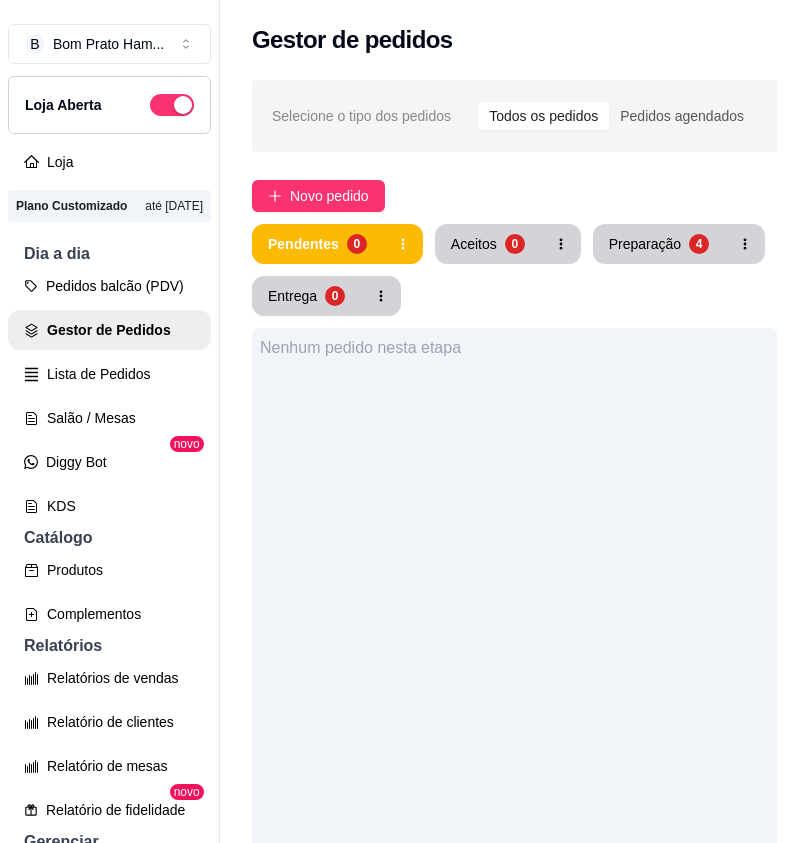 click on "Selecione o tipo dos pedidos Todos os pedidos Pedidos agendados Novo pedido Pendentes 0 Aceitos 0 Preparação 4 Entrega 0 Nenhum pedido nesta etapa" at bounding box center [514, 631] 